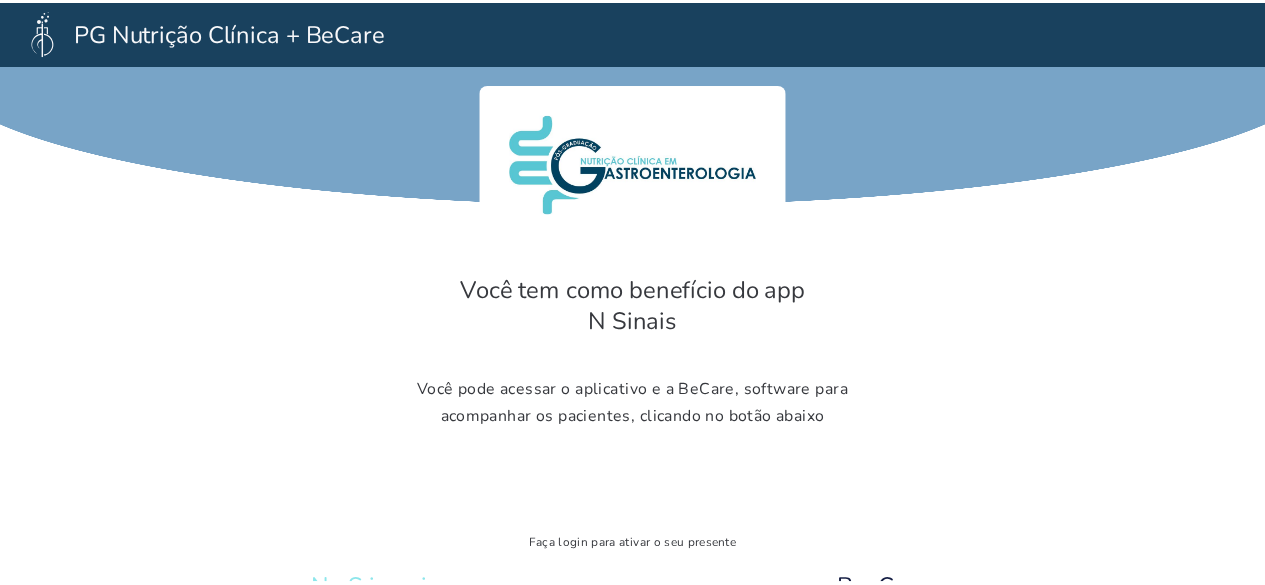 scroll, scrollTop: 0, scrollLeft: 0, axis: both 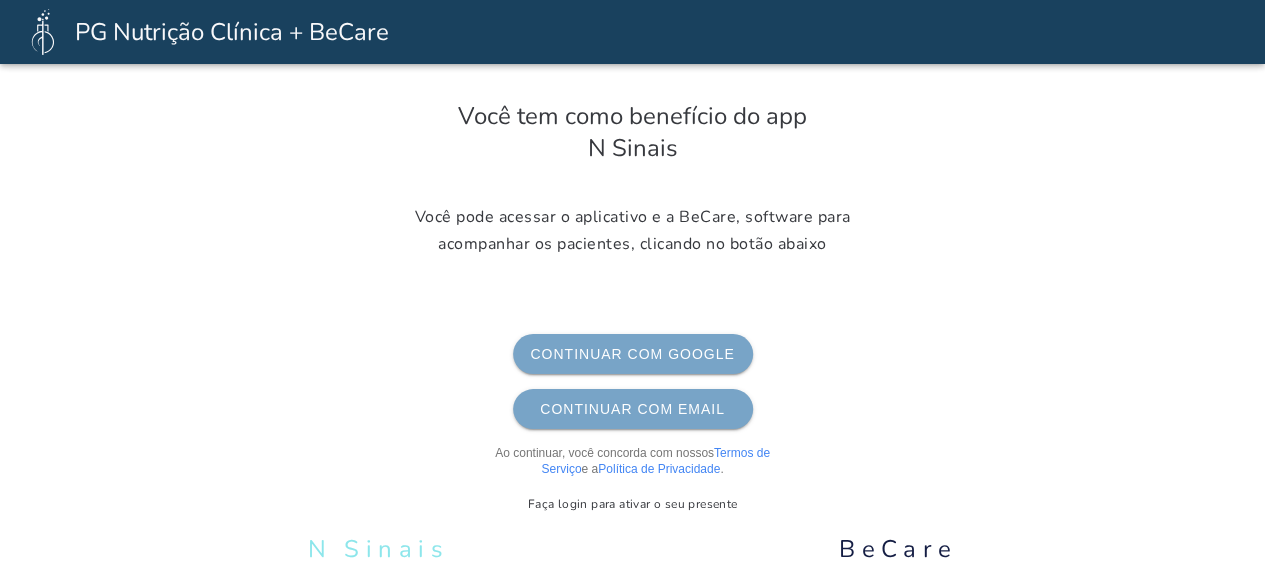 click on "Continuar com Email" 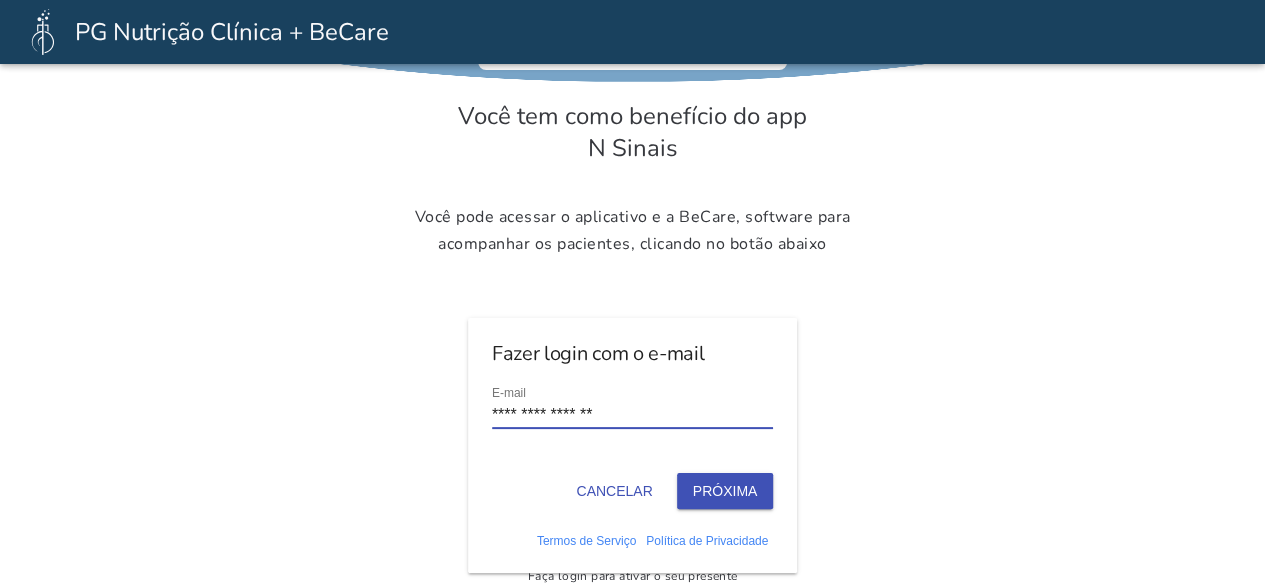 type on "**********" 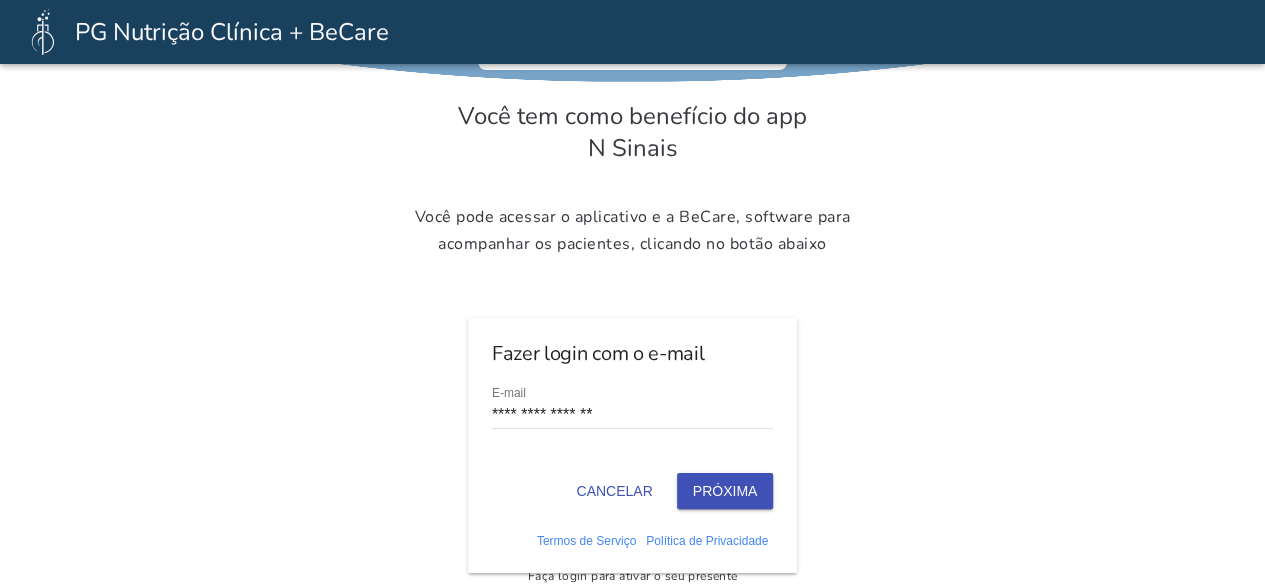 click on "Próxima" 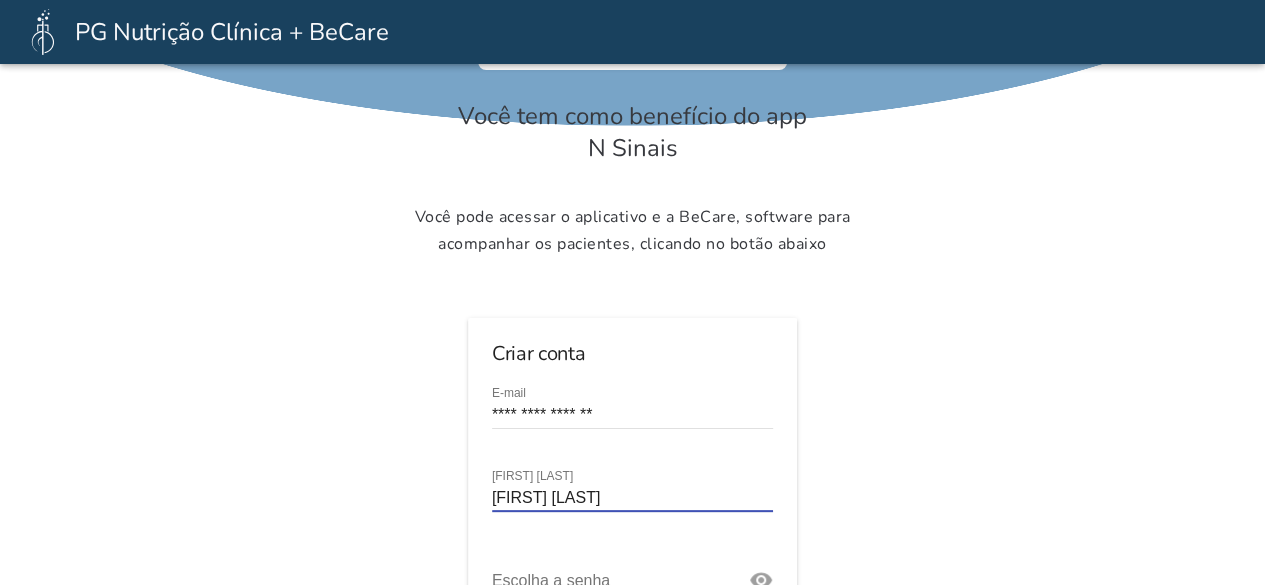 click on "[FIRST] [LAST]" 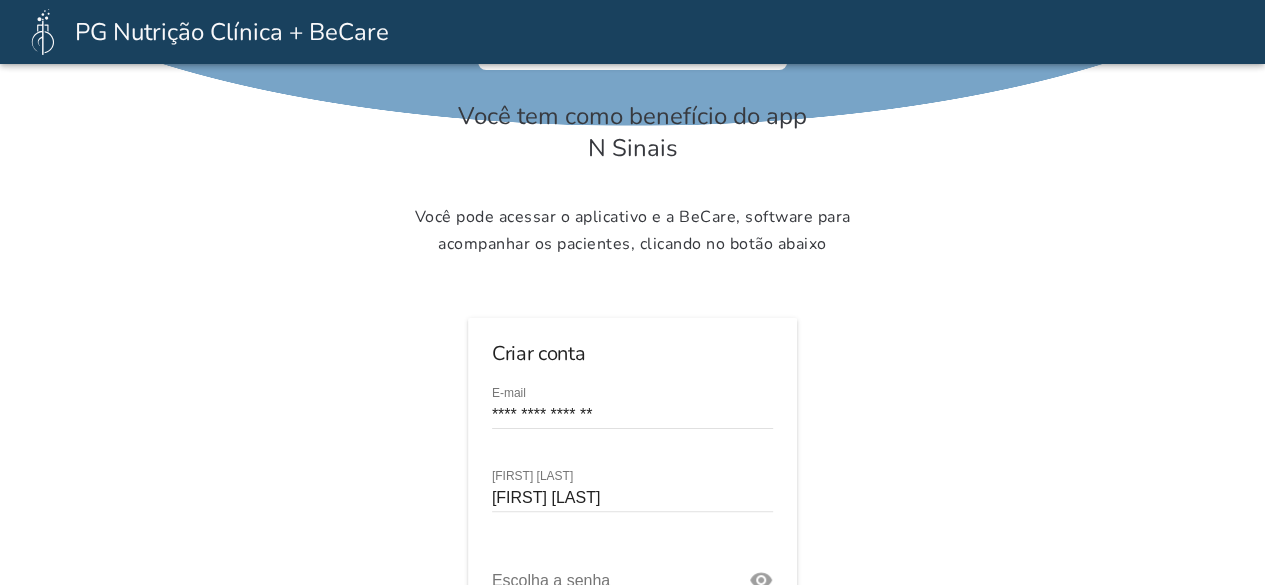 click on "**********" 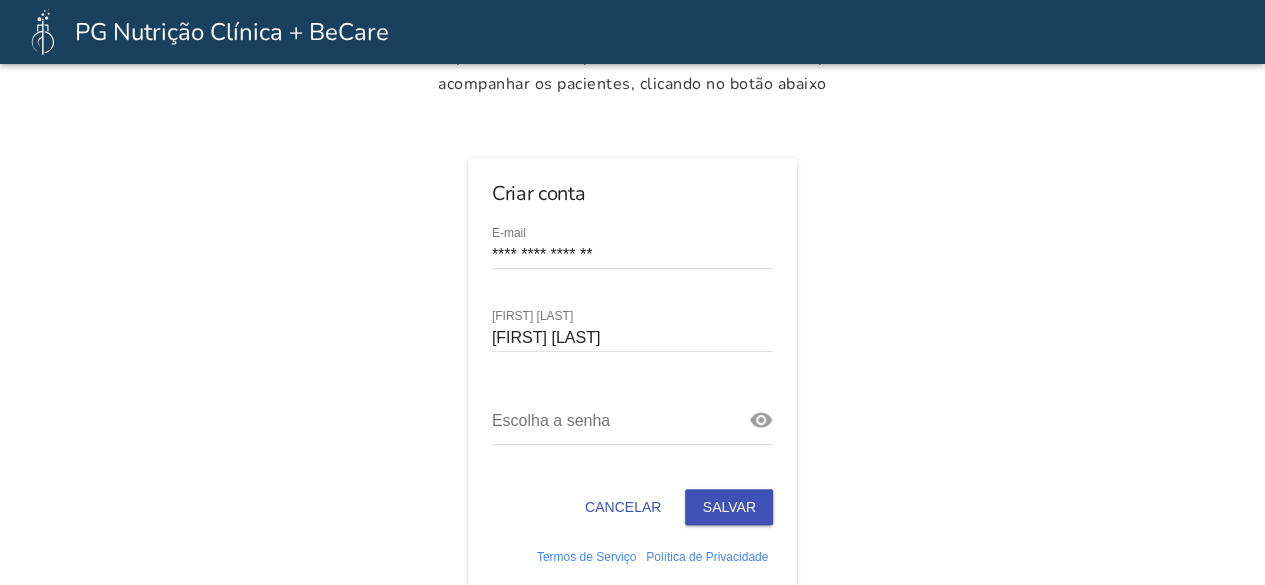 scroll, scrollTop: 374, scrollLeft: 0, axis: vertical 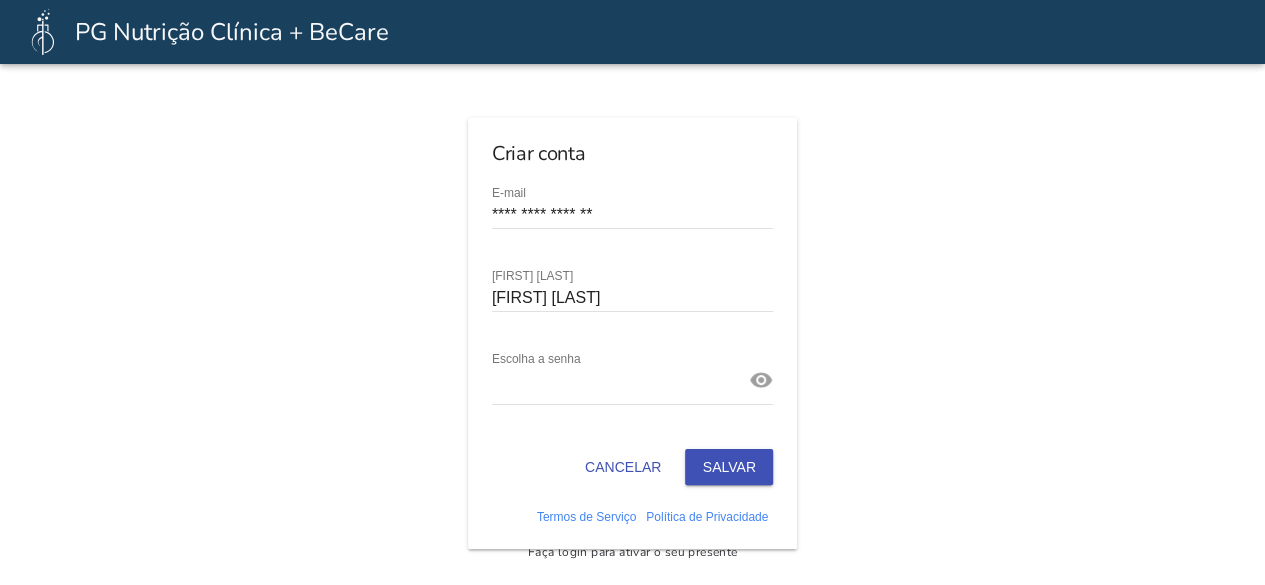 click 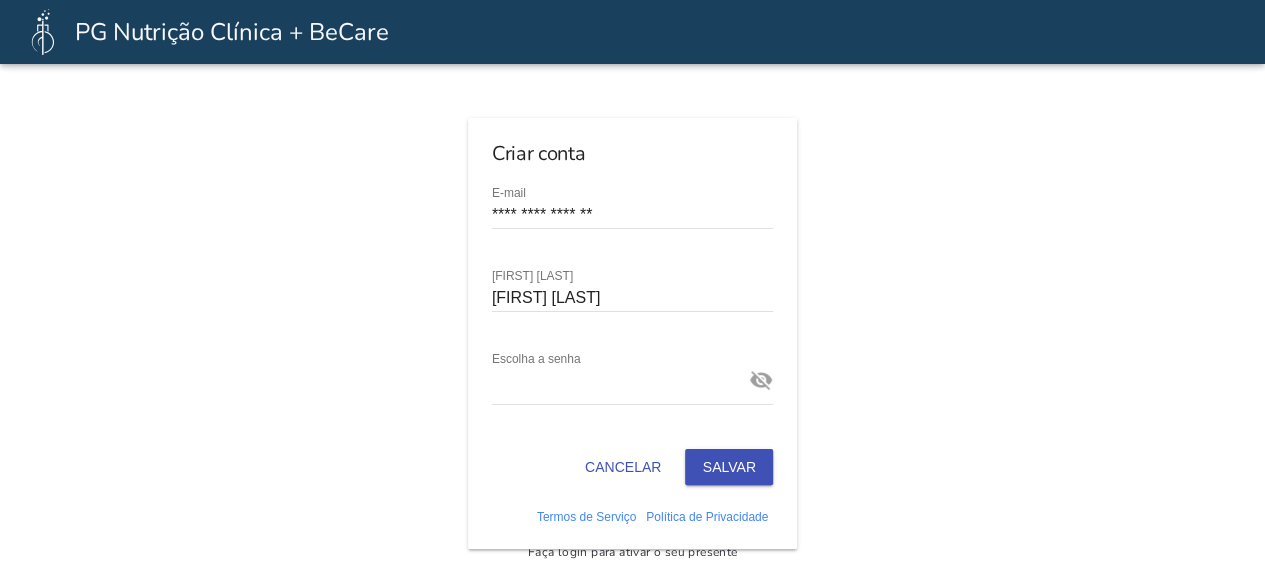 click on "Salvar" 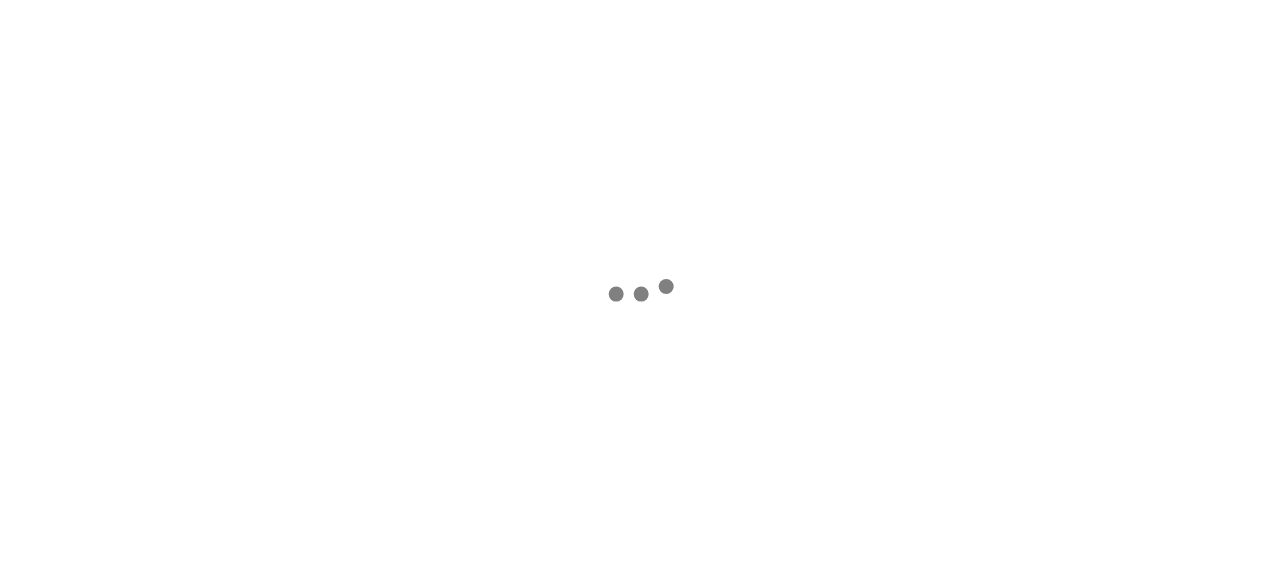 scroll, scrollTop: 0, scrollLeft: 0, axis: both 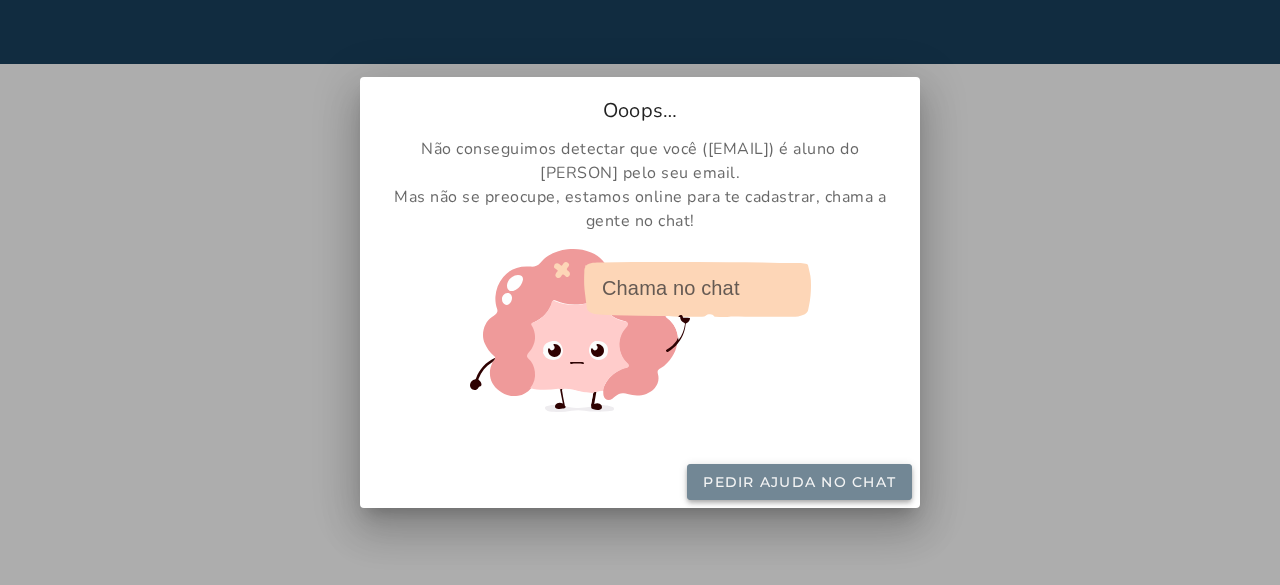 click on "Pedir ajuda no chat" at bounding box center [0, 0] 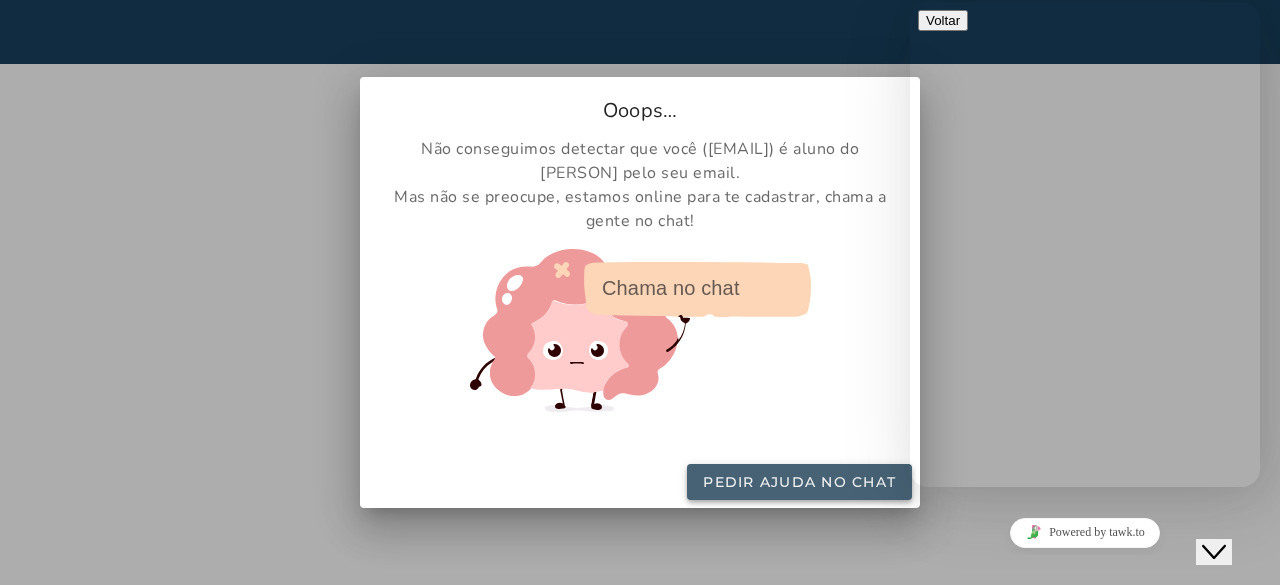 click 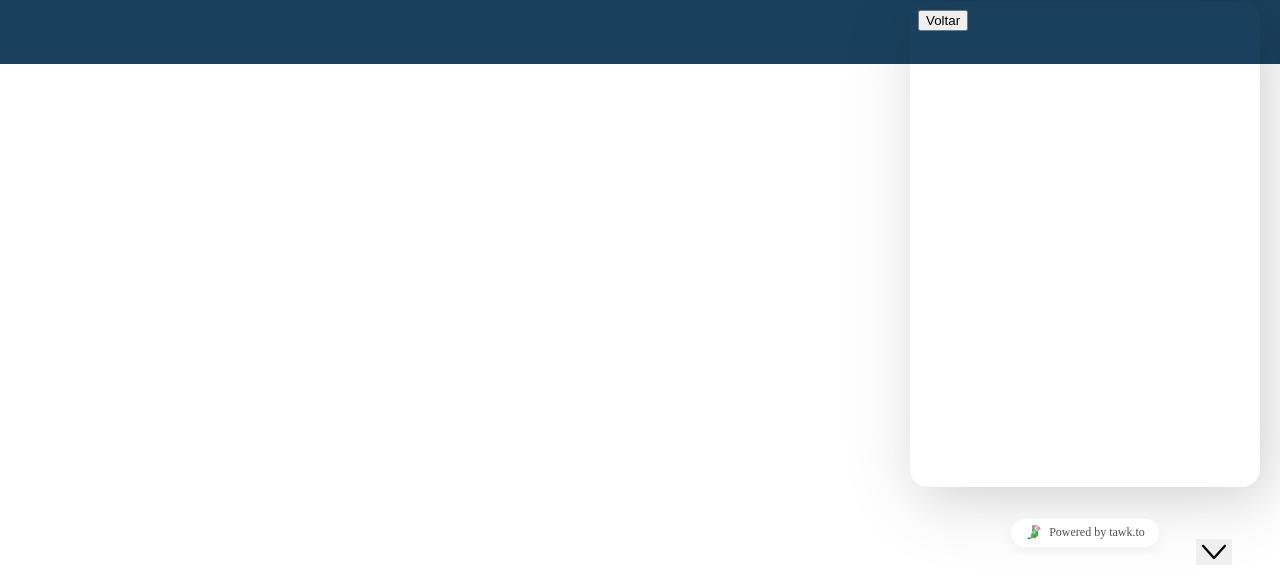 click on "Nova conversa   We typically reply in a few minutes" at bounding box center (1085, 628) 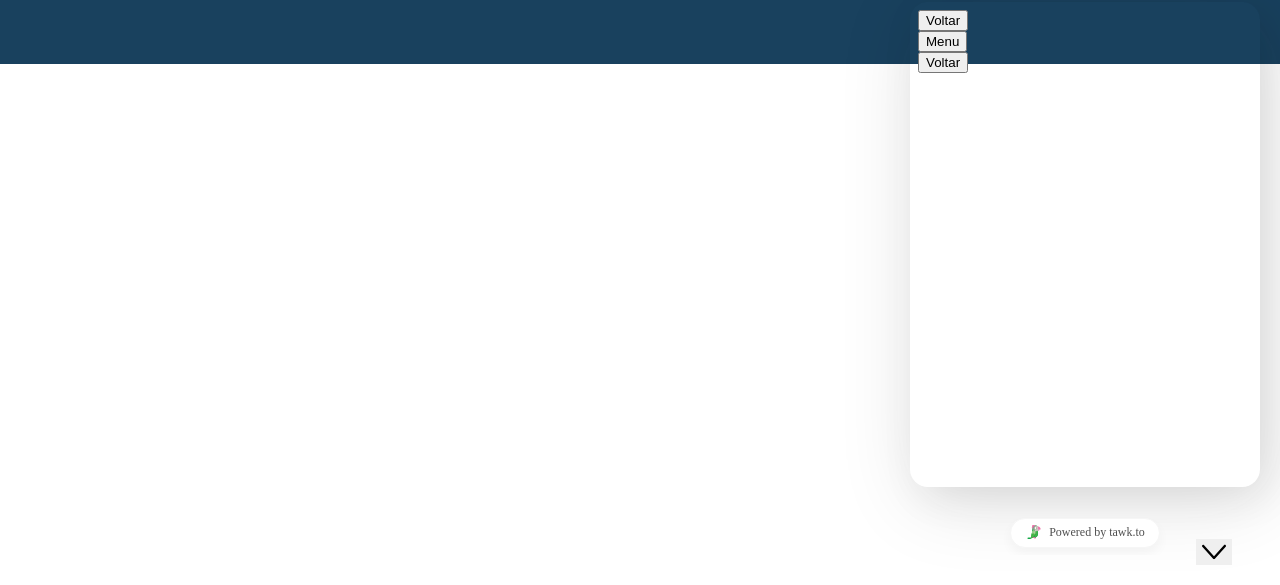 click on "Enviar" at bounding box center (945, 605) 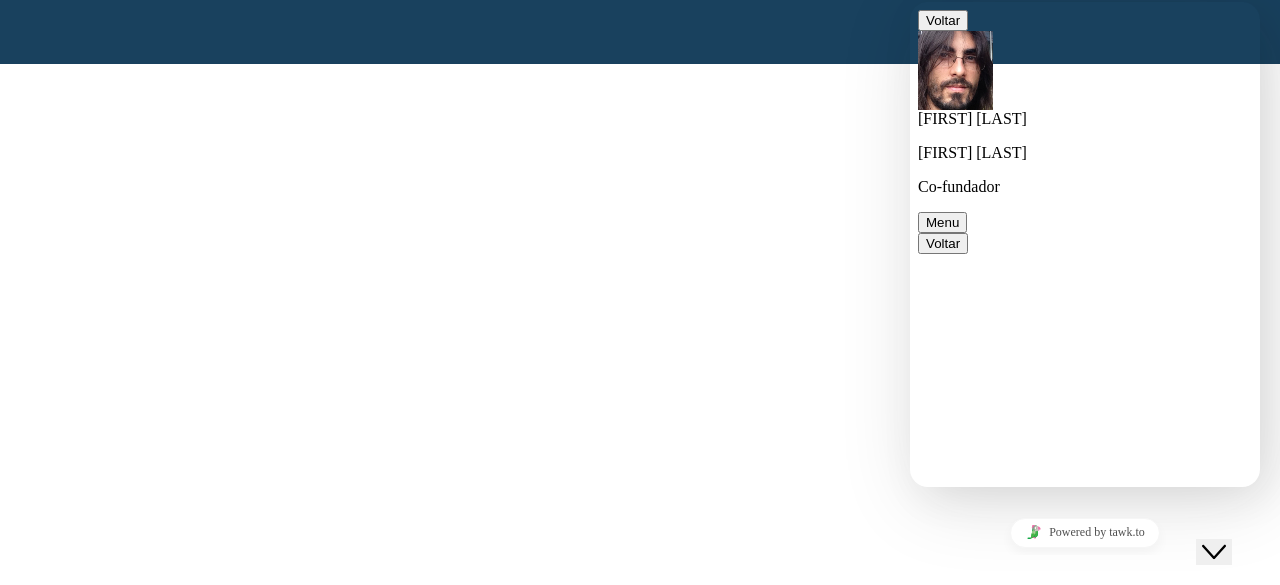 type on "**" 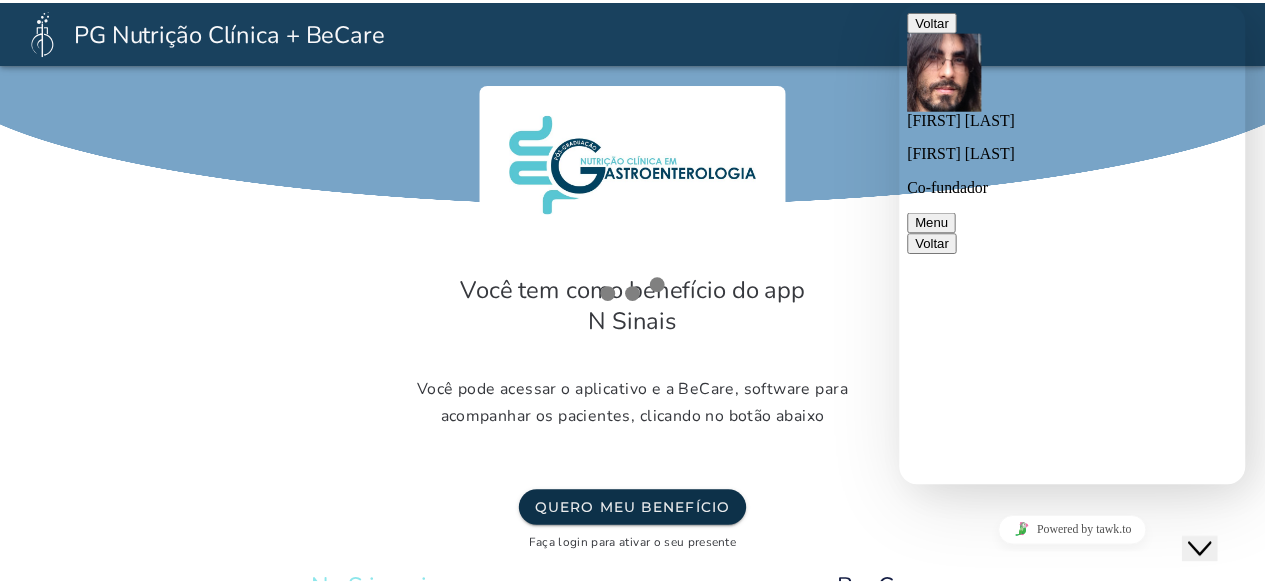 scroll, scrollTop: 41, scrollLeft: 0, axis: vertical 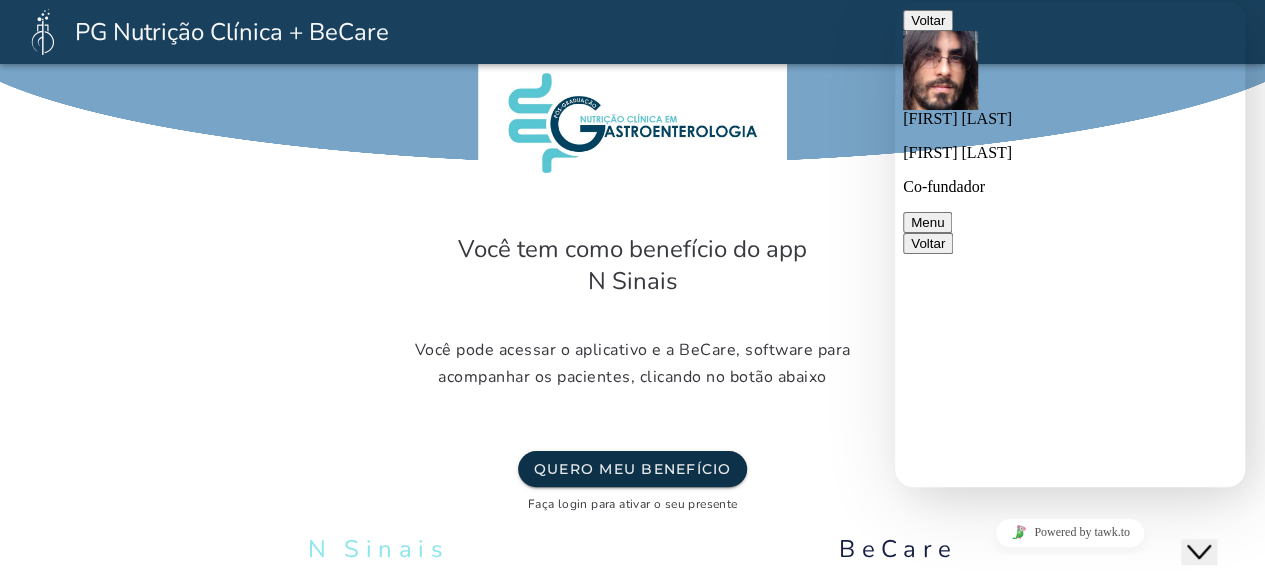 click on "Você tem como benefício do app
N Sinais
Você pode acessar o aplicativo e a BeCare, software para acompanhar
os pacientes, clicando no botão abaixo
Quero meu benefício
Faça login para ativar o seu presente
N Sinais
BeCare" 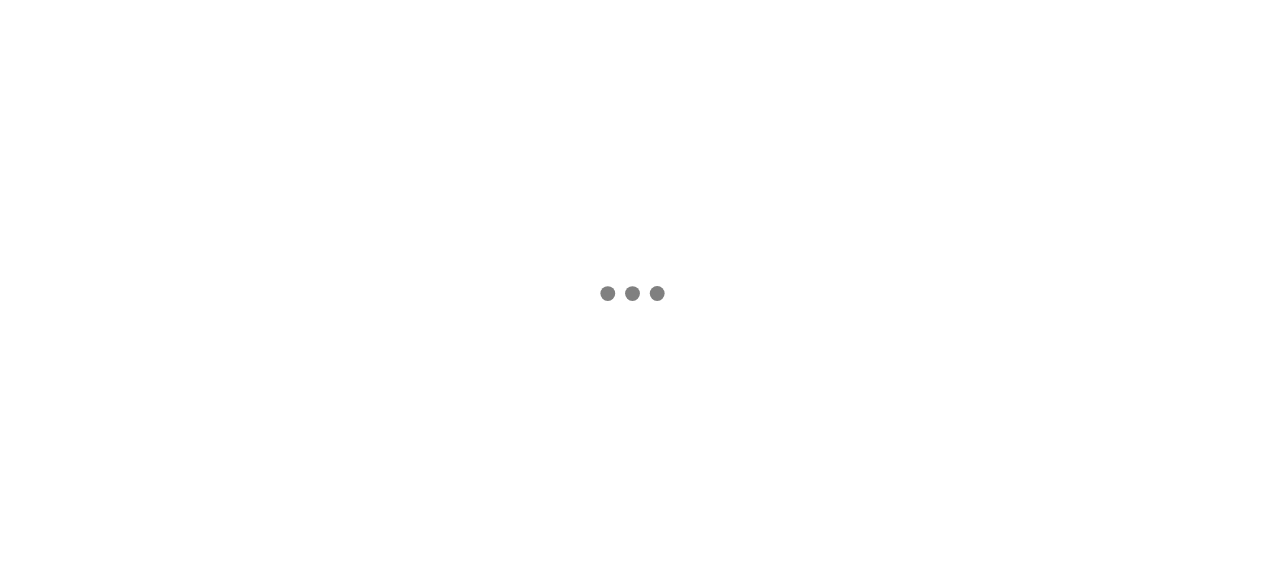 scroll, scrollTop: 0, scrollLeft: 0, axis: both 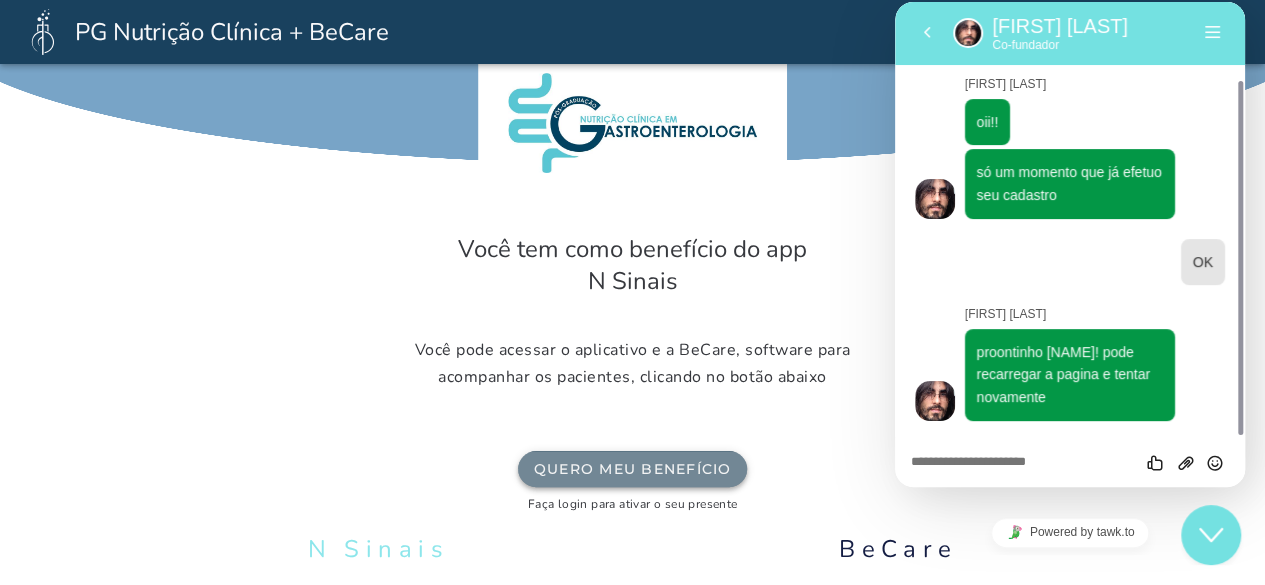 click on "Quero meu benefício" at bounding box center [633, 469] 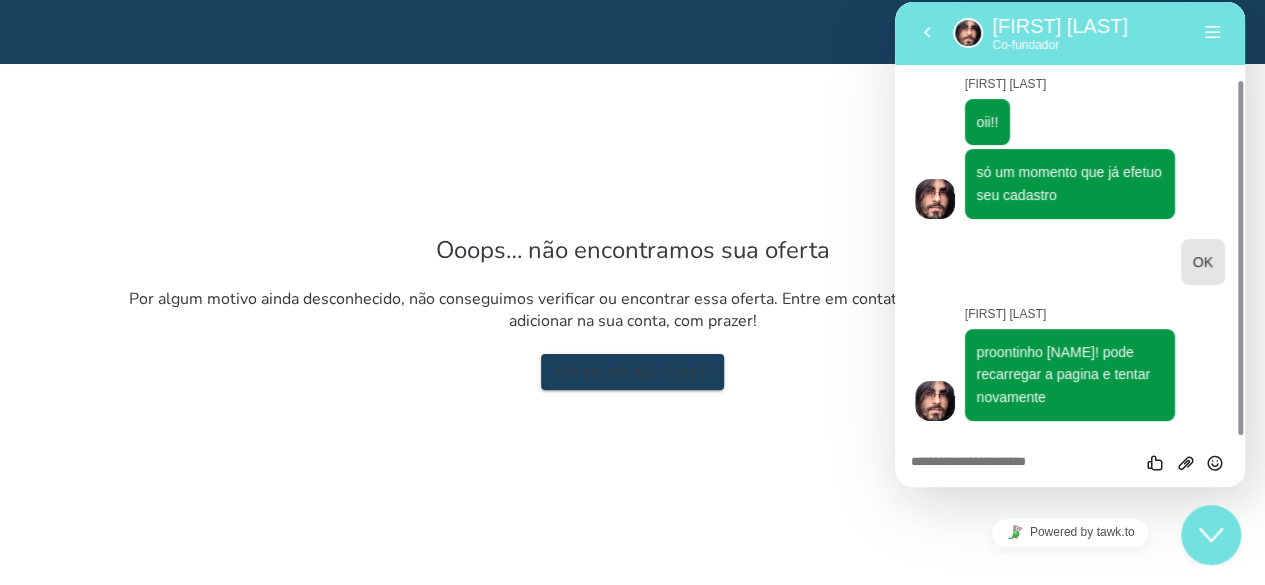 scroll, scrollTop: 0, scrollLeft: 0, axis: both 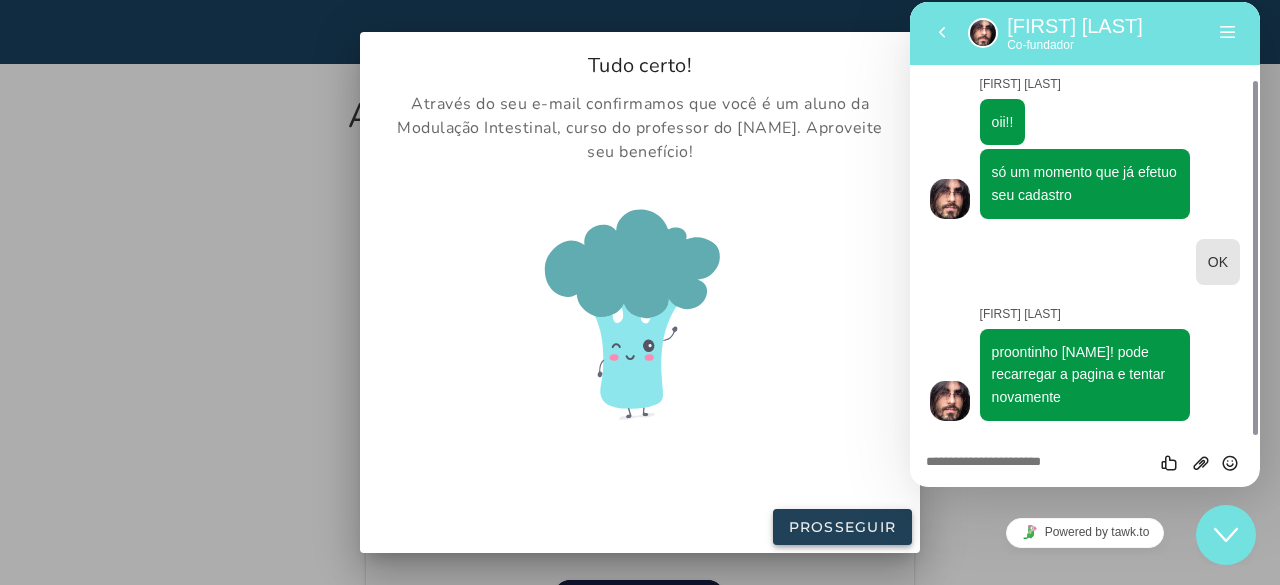 click on "Prosseguir" at bounding box center (0, 0) 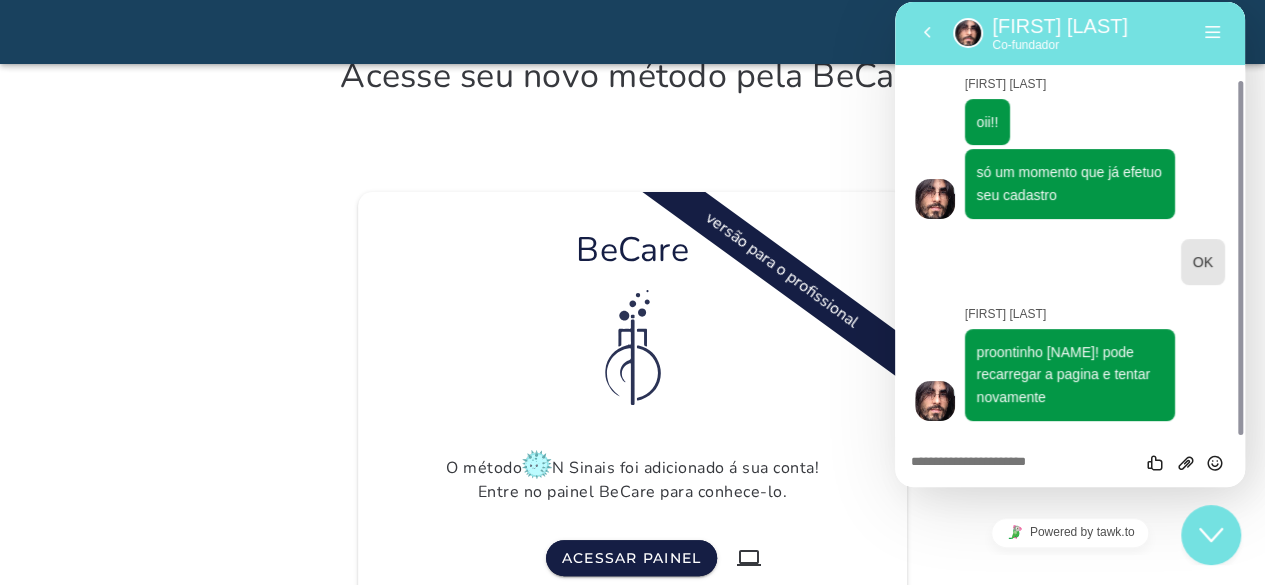 scroll, scrollTop: 168, scrollLeft: 0, axis: vertical 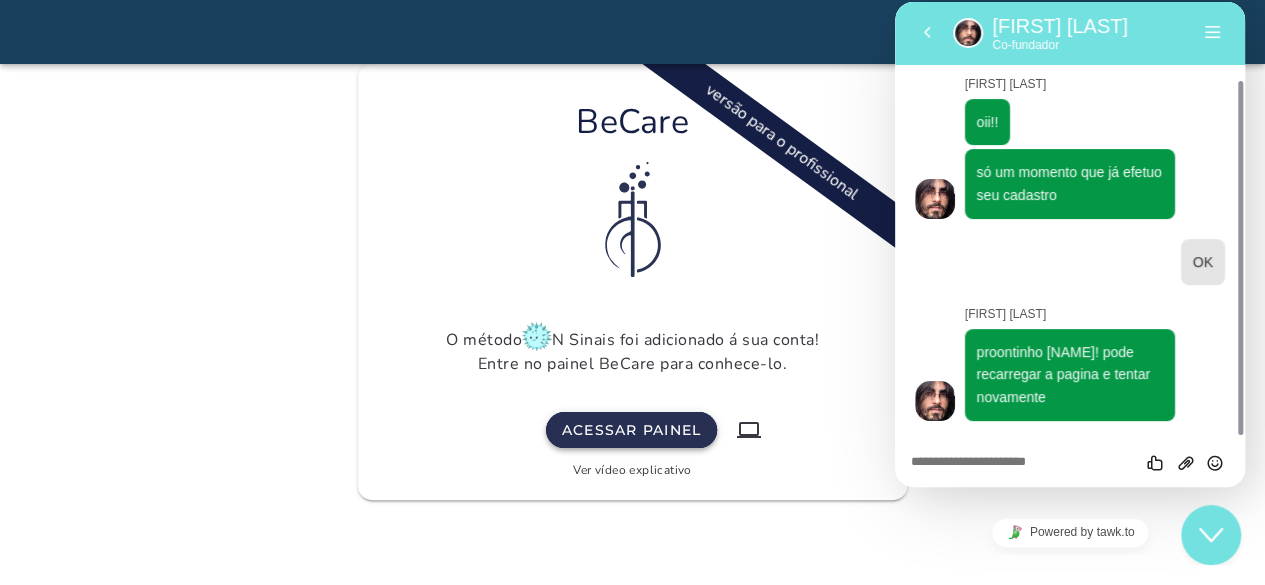 click on "Acessar painel" at bounding box center [0, 0] 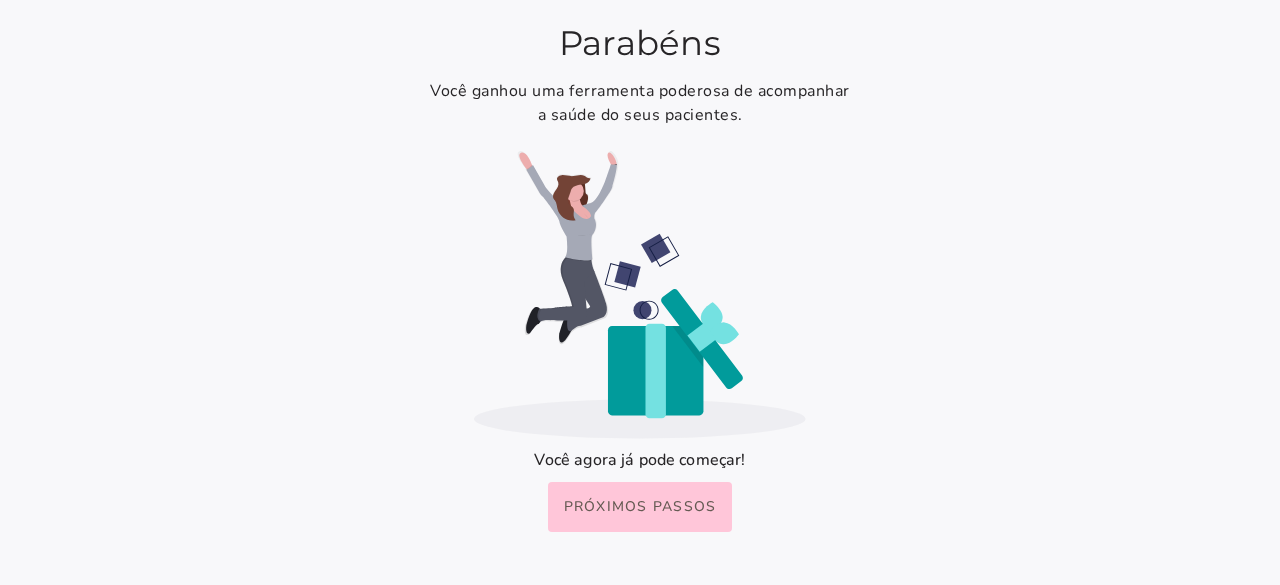 scroll, scrollTop: 0, scrollLeft: 0, axis: both 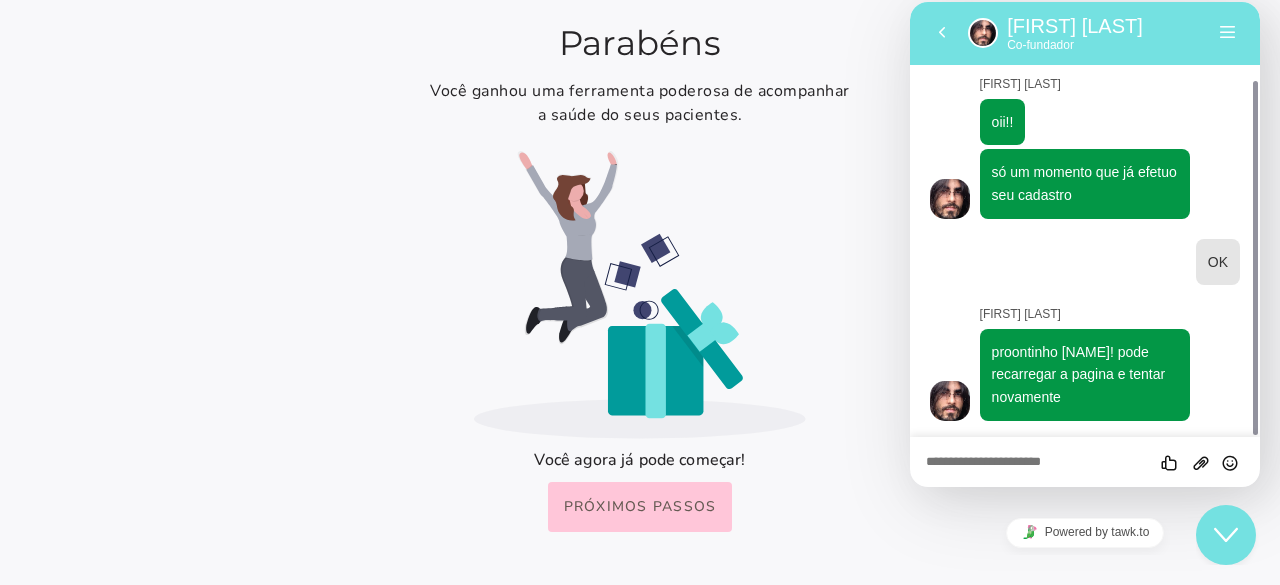 click at bounding box center [910, 2] 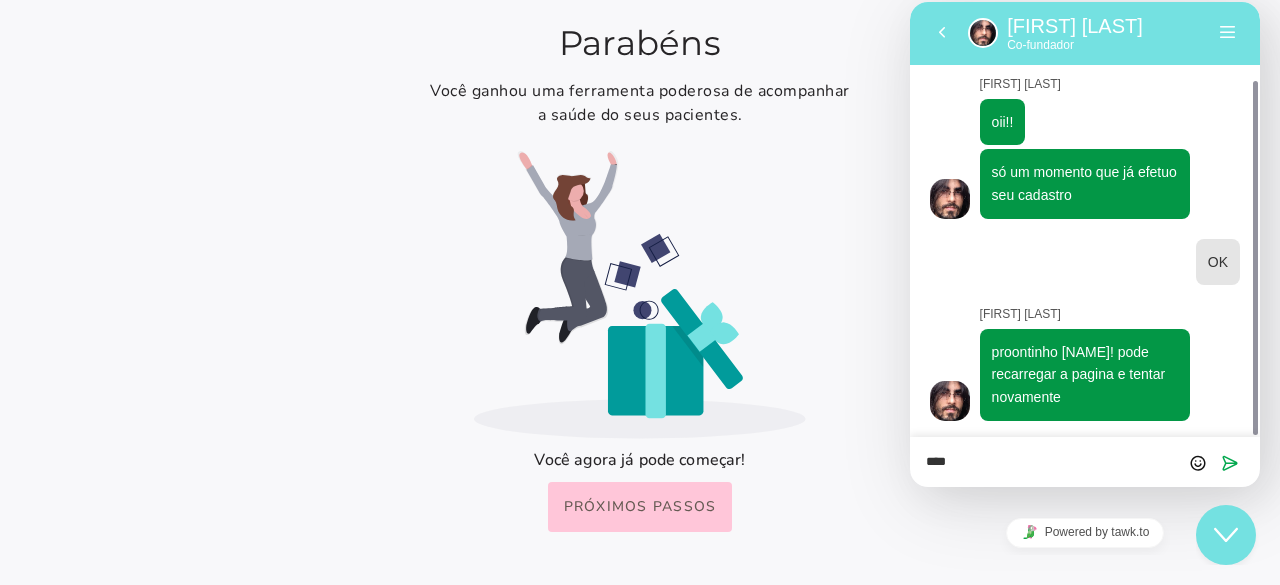 type on "*****" 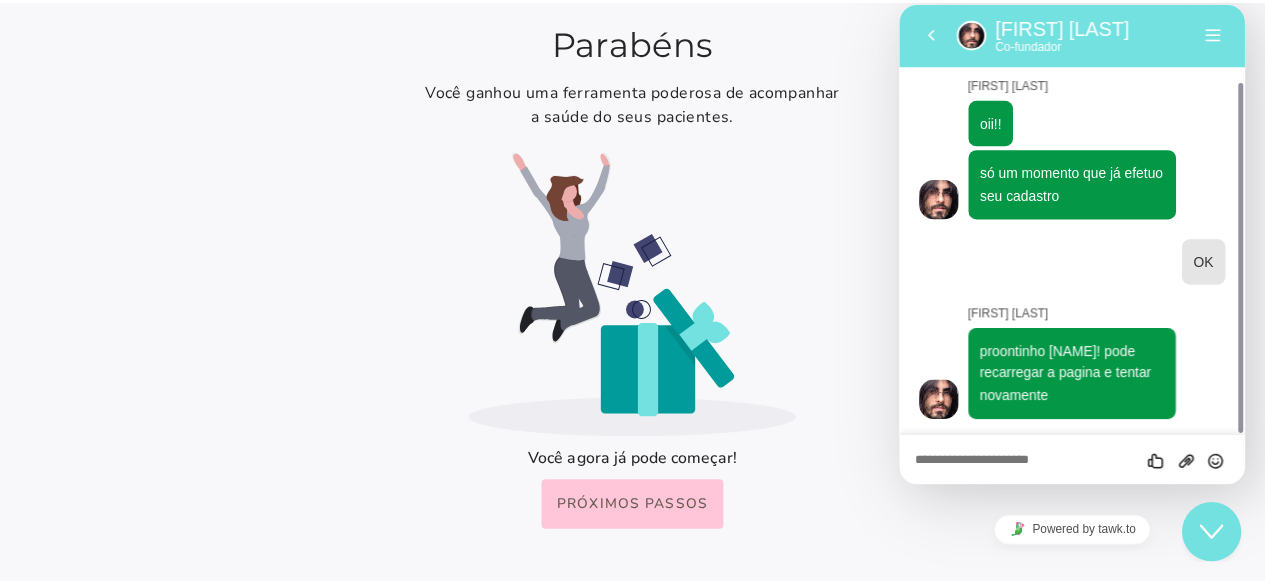 scroll, scrollTop: 162, scrollLeft: 0, axis: vertical 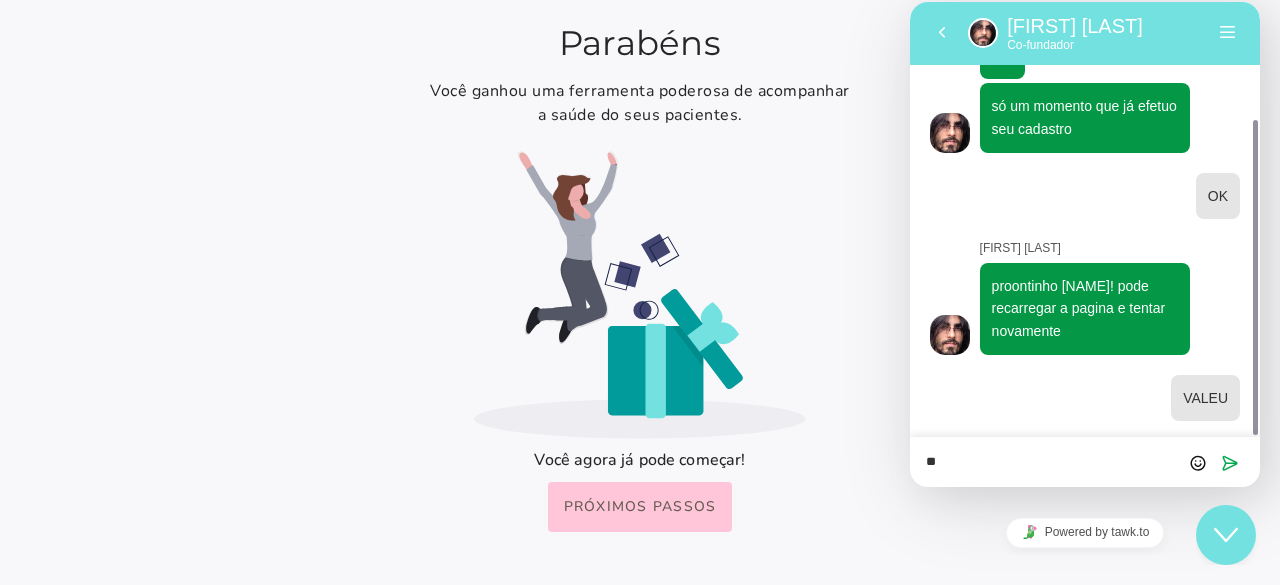 type on "*" 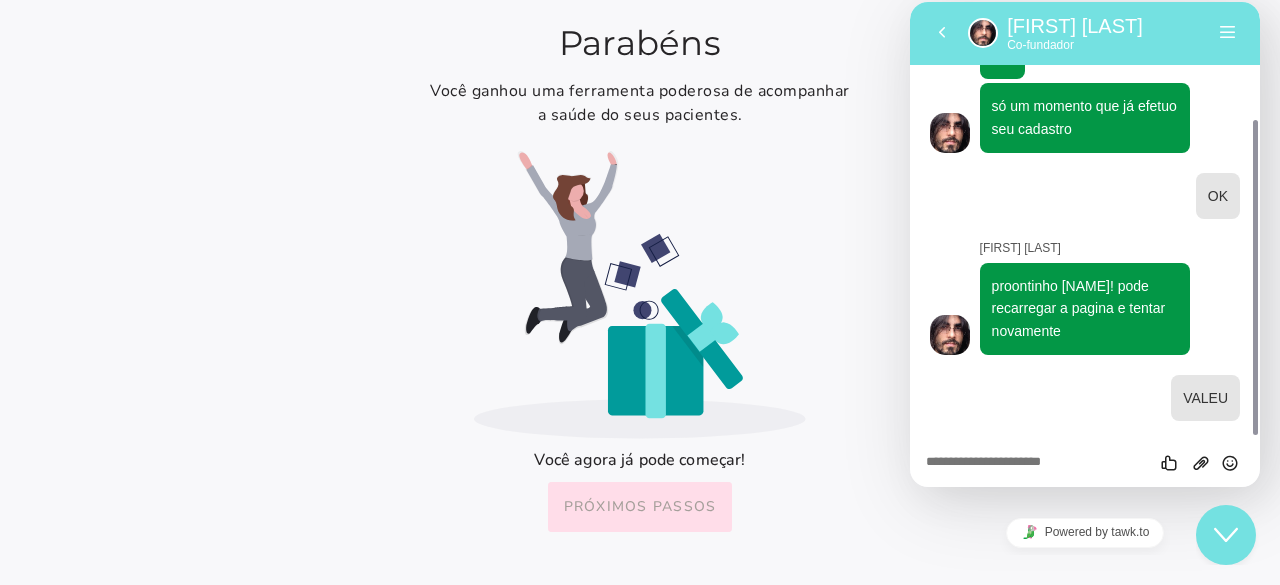 click on "Próximos passos" at bounding box center (640, 507) 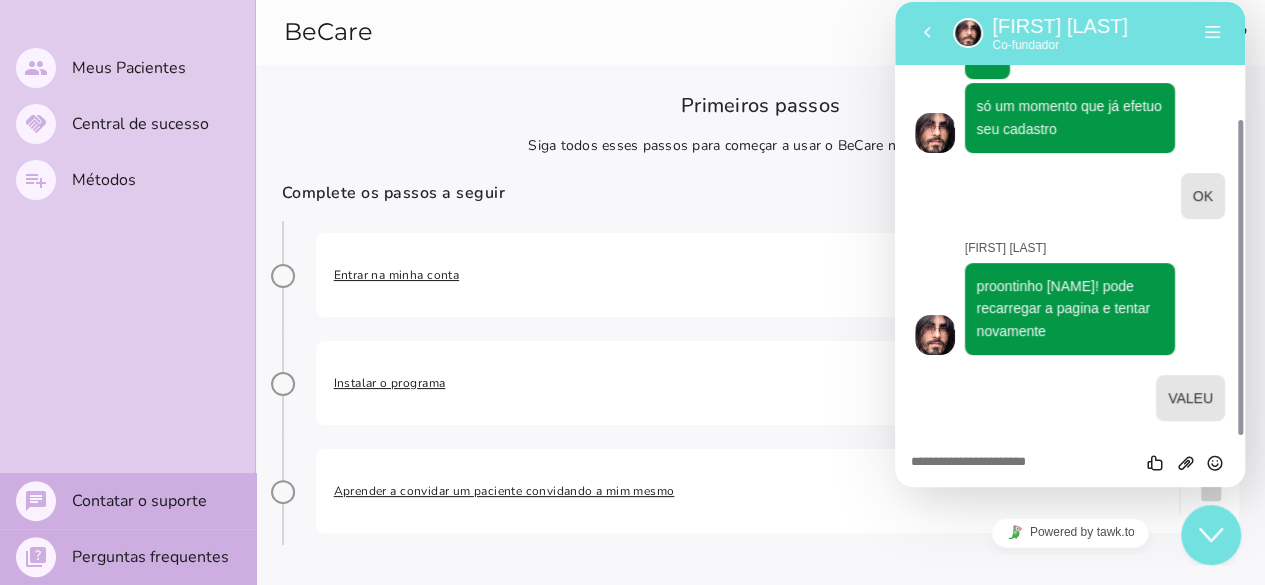 click at bounding box center (895, 2) 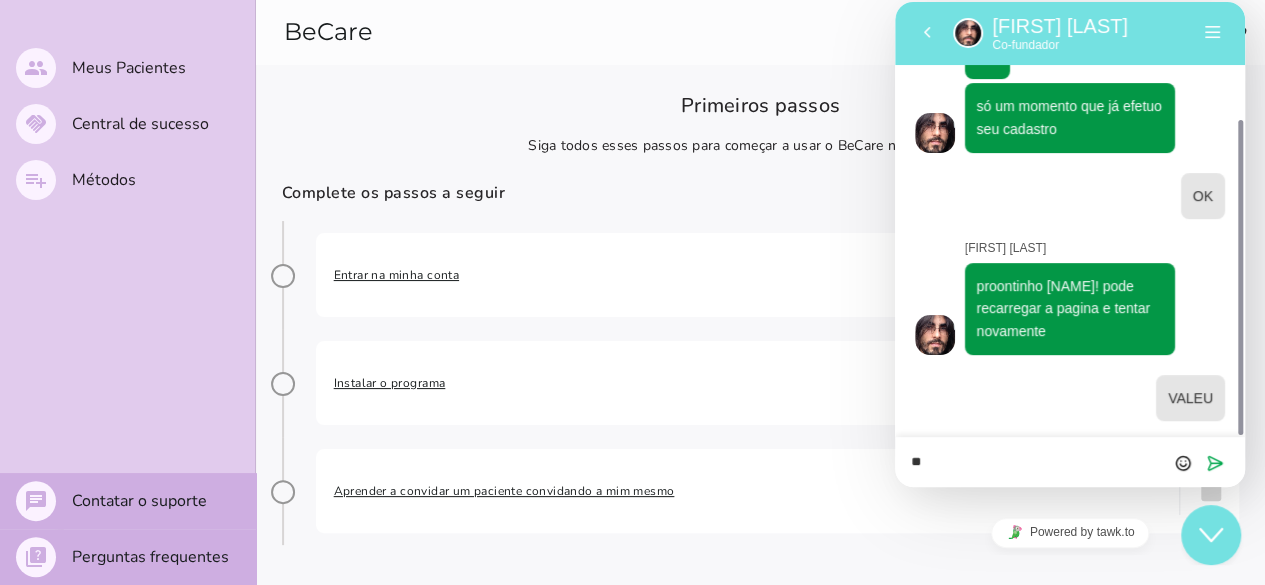 type on "*" 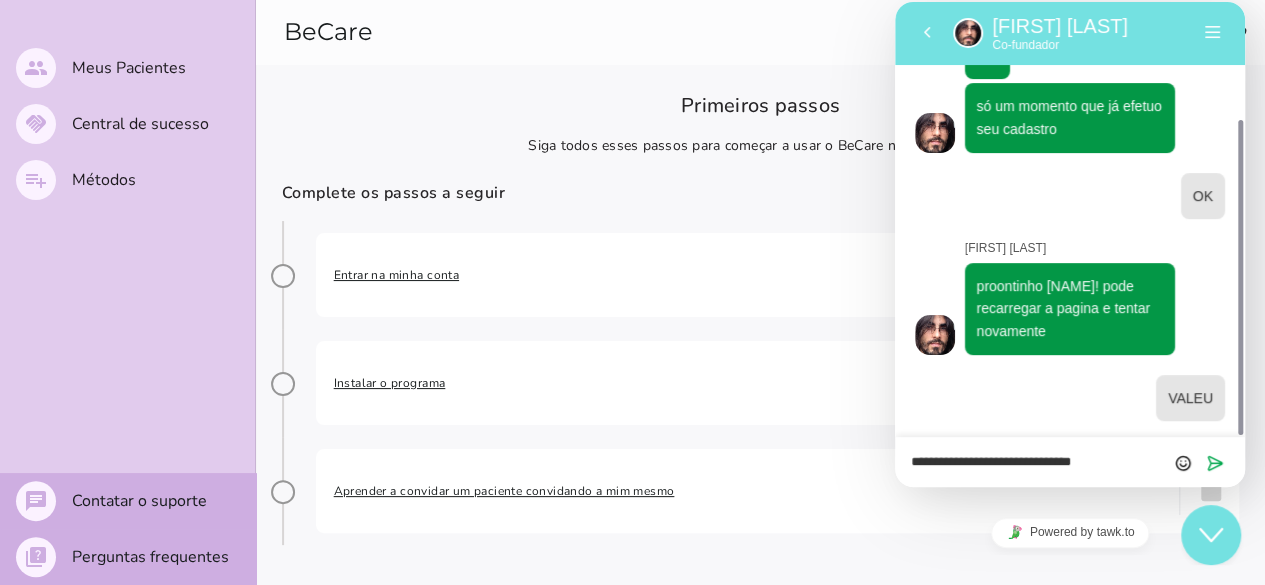 type on "**********" 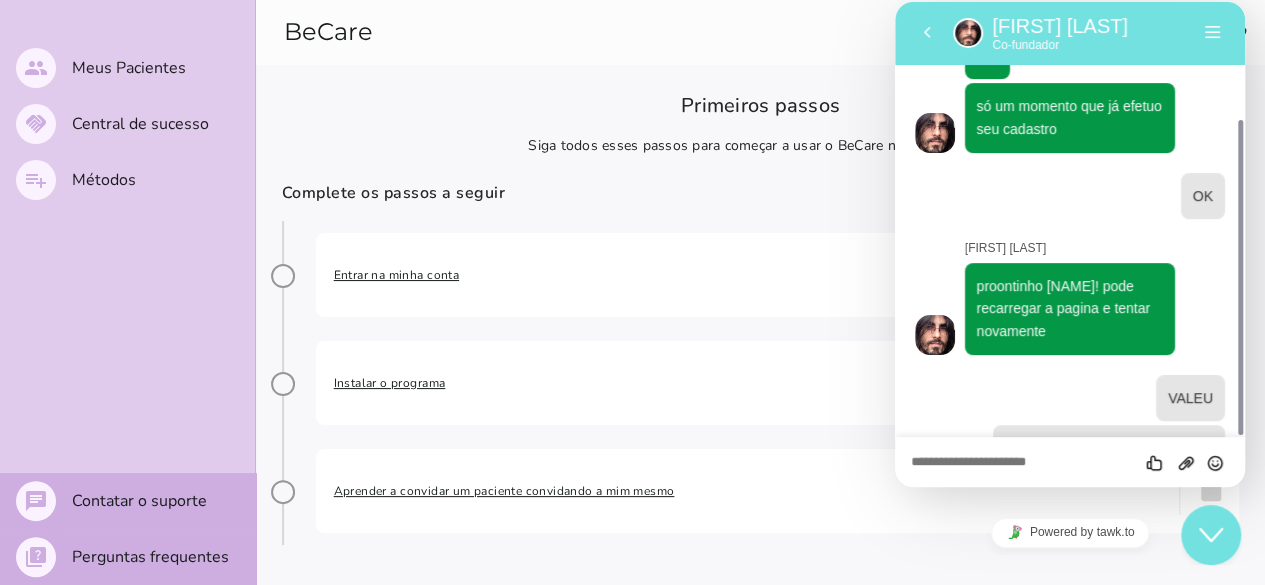 scroll, scrollTop: 213, scrollLeft: 0, axis: vertical 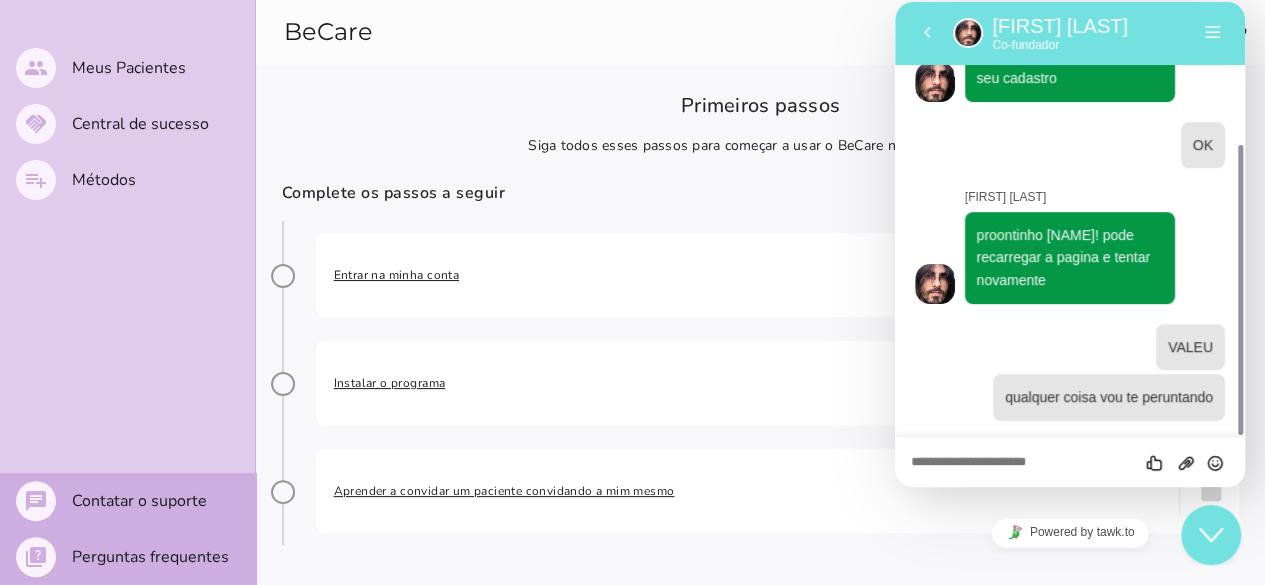 click on "Avalie este chat Fazer upload de arquivo Inserir emoji" at bounding box center (895, 2) 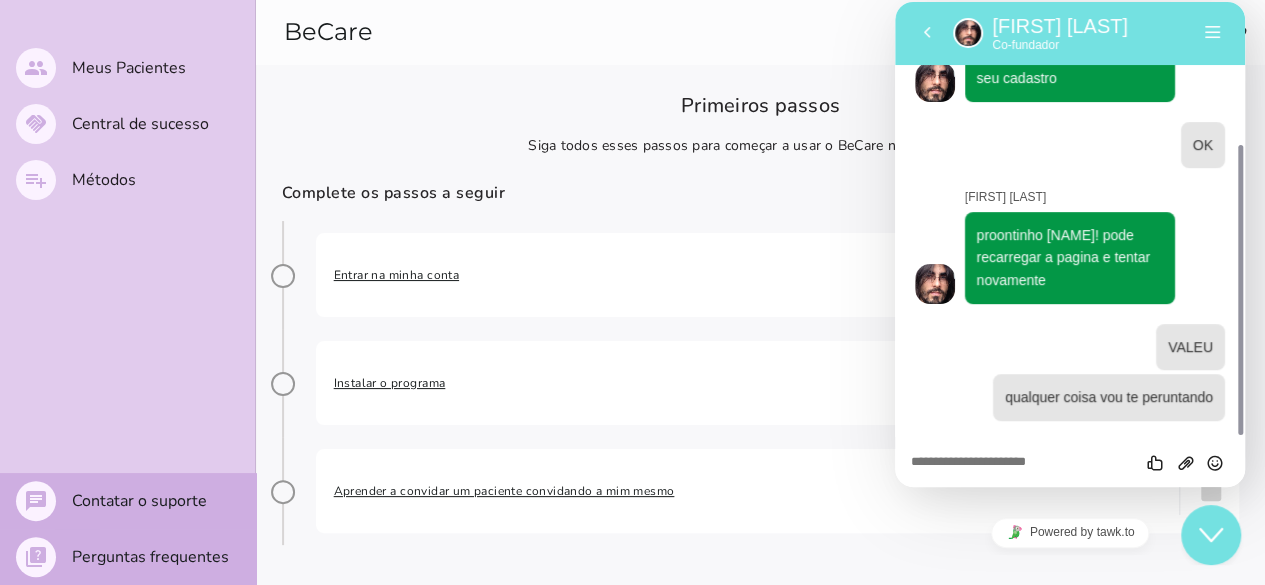 click on "Avalie este chat Fazer upload de arquivo Inserir emoji" at bounding box center (895, 2) 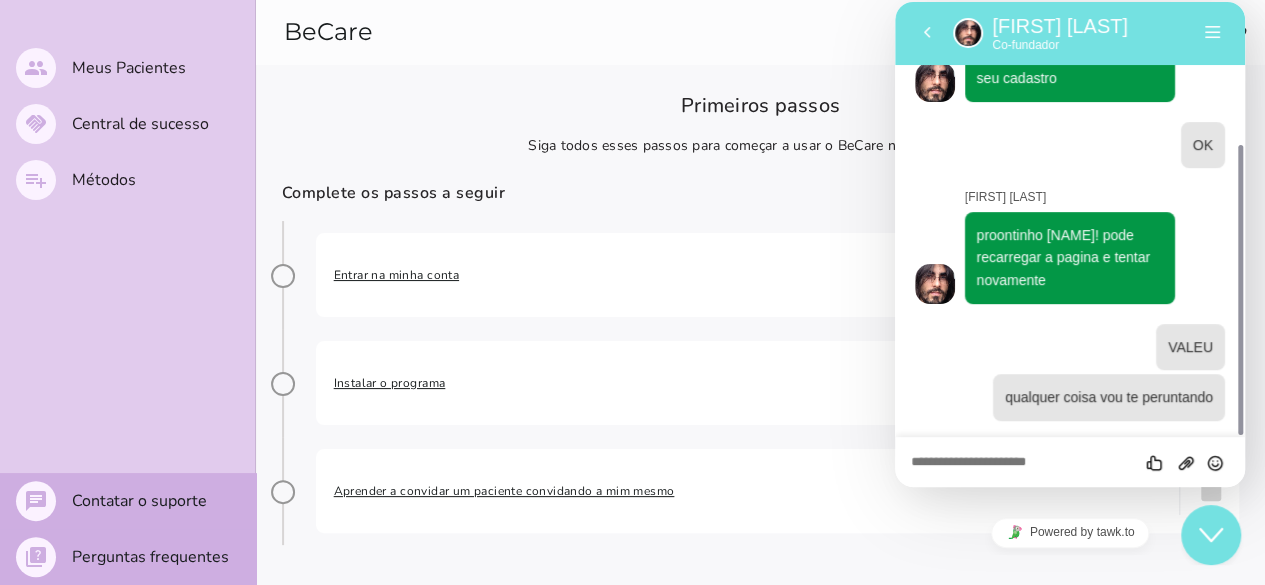 click at bounding box center [895, 2] 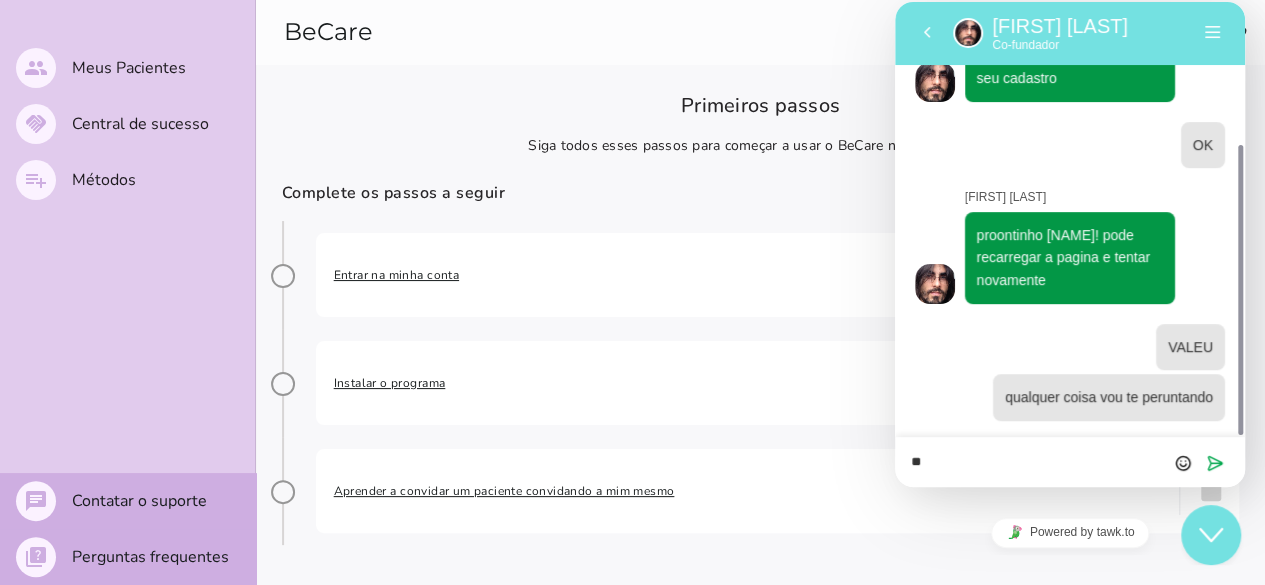 type on "*" 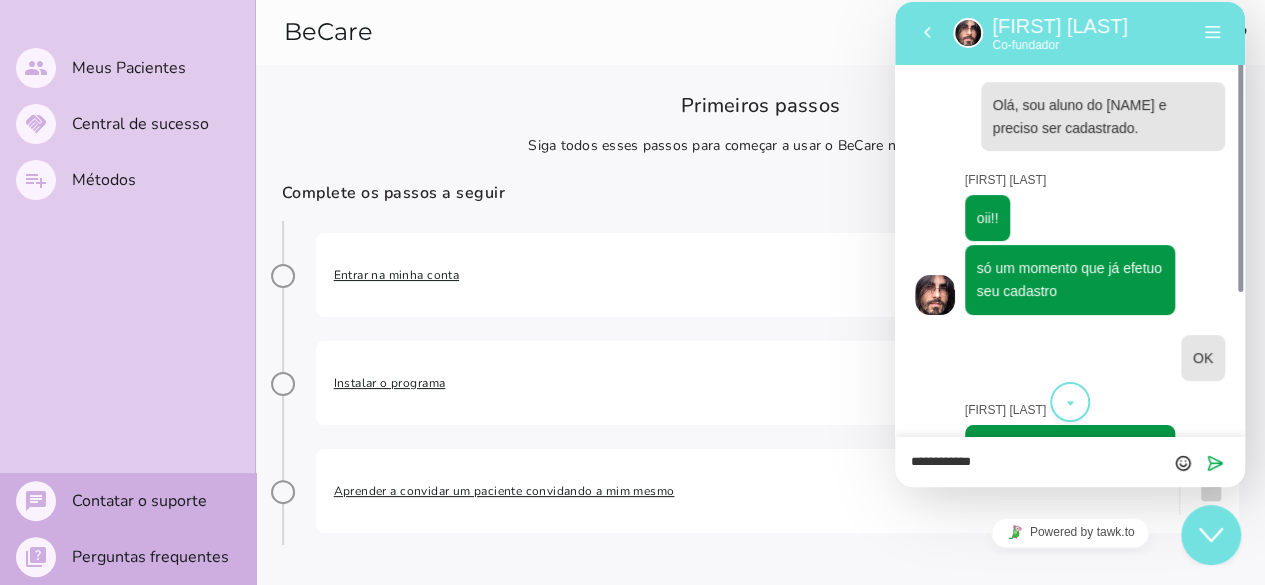 type on "**********" 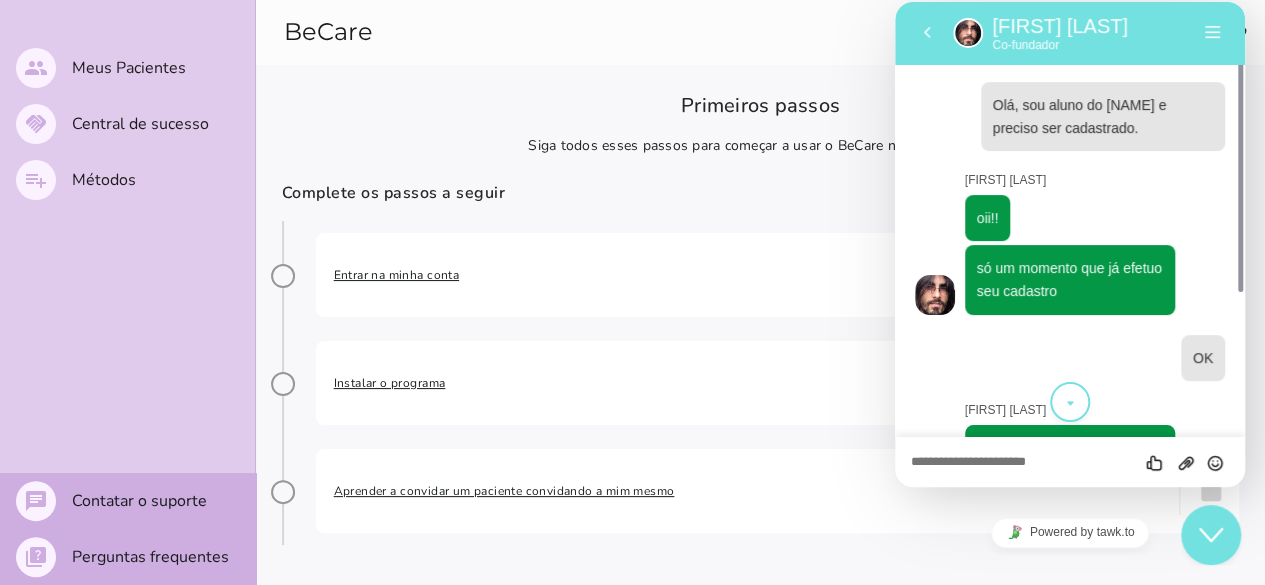 scroll, scrollTop: 264, scrollLeft: 0, axis: vertical 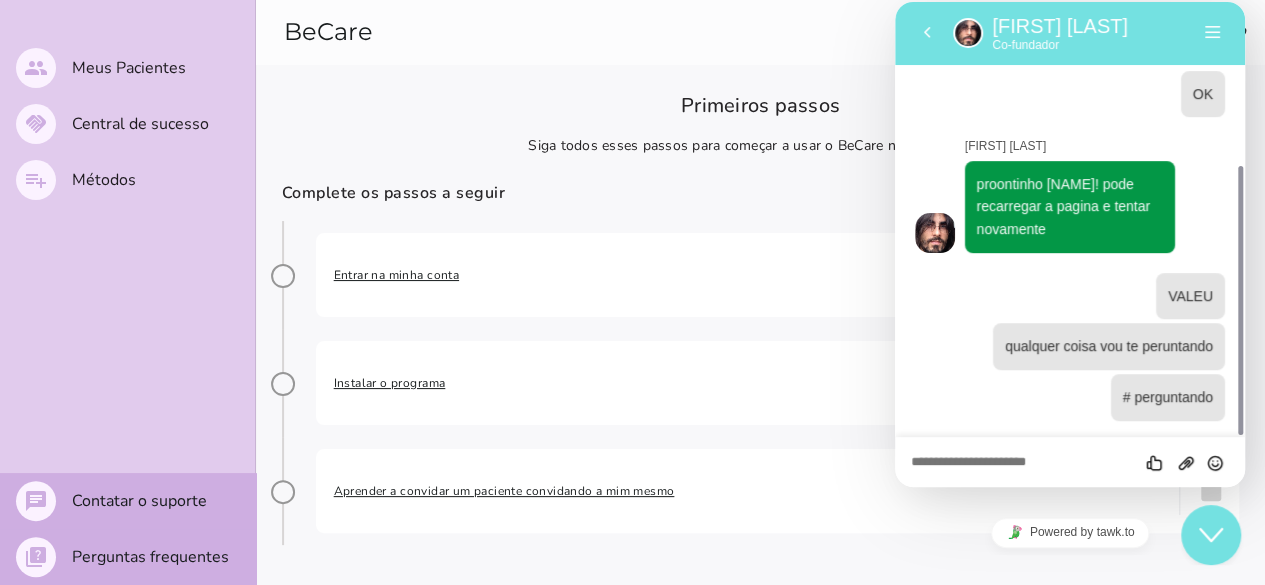 type 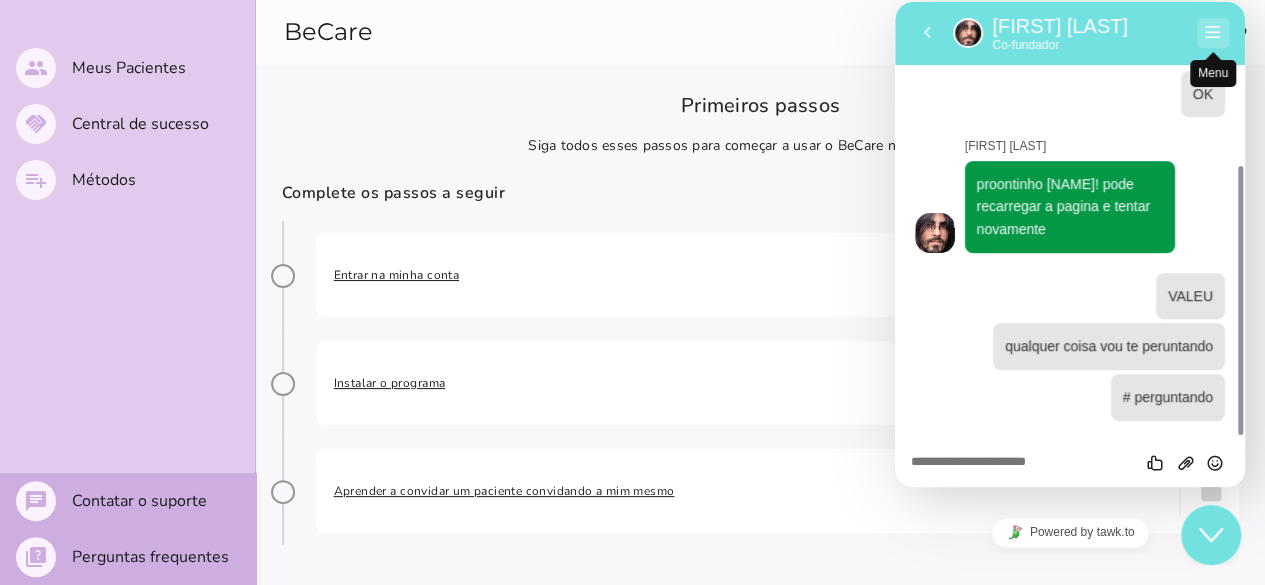 click on "Menu" at bounding box center (1213, 33) 